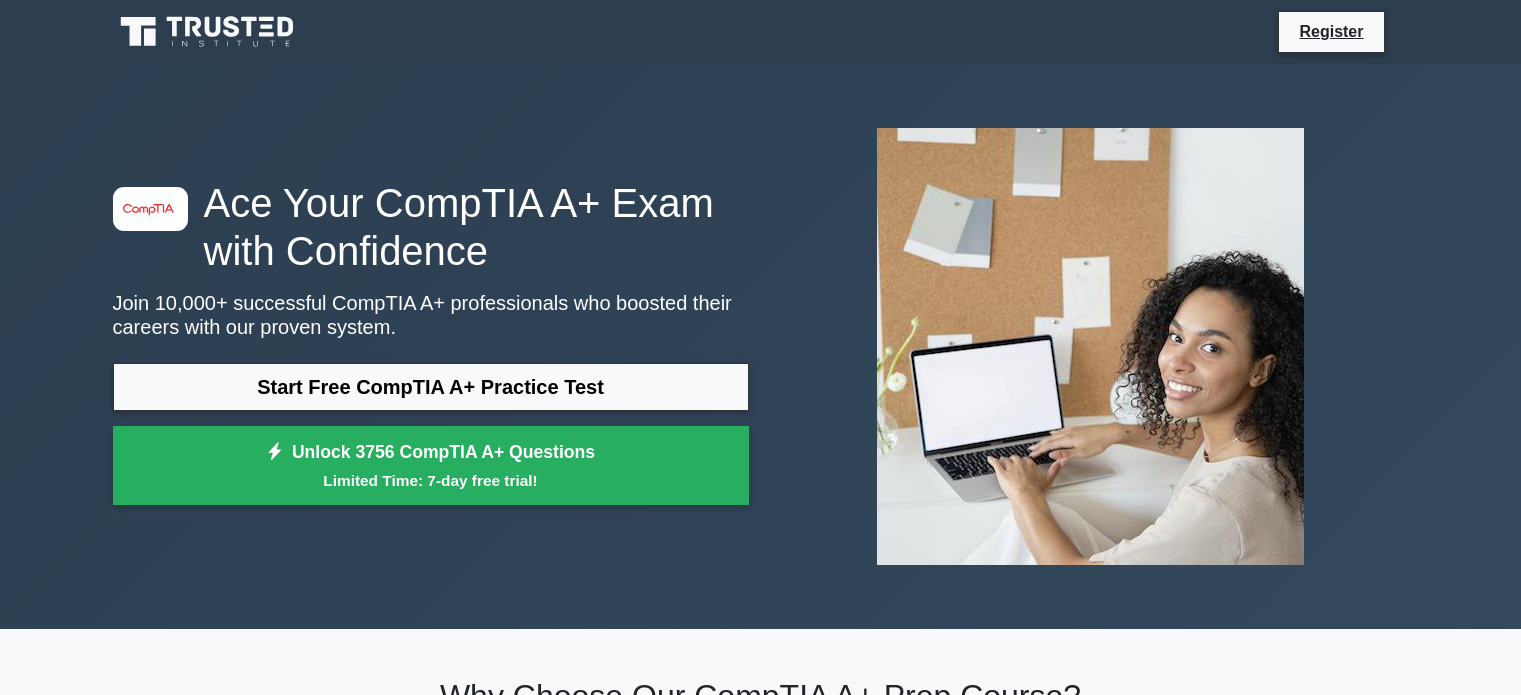 scroll, scrollTop: 0, scrollLeft: 0, axis: both 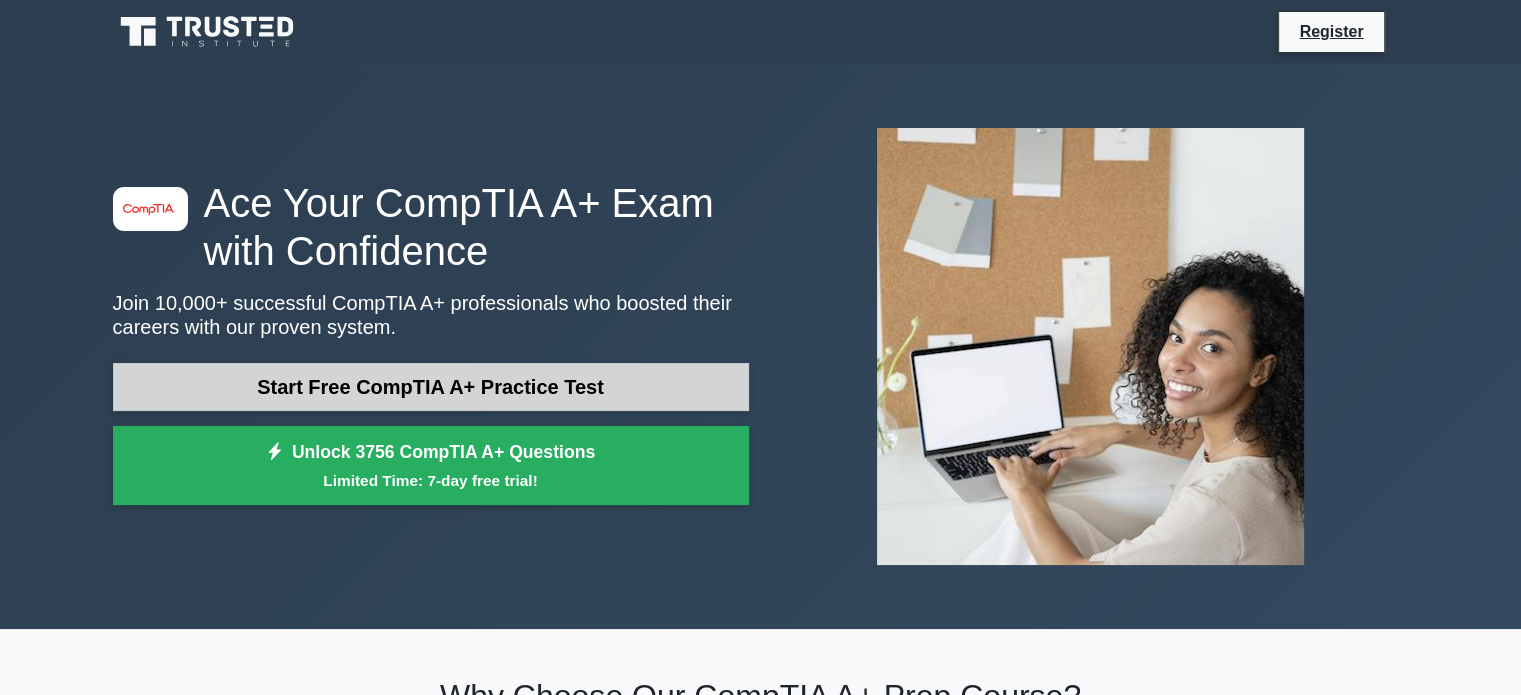 click on "Start Free CompTIA A+ Practice Test" at bounding box center (431, 387) 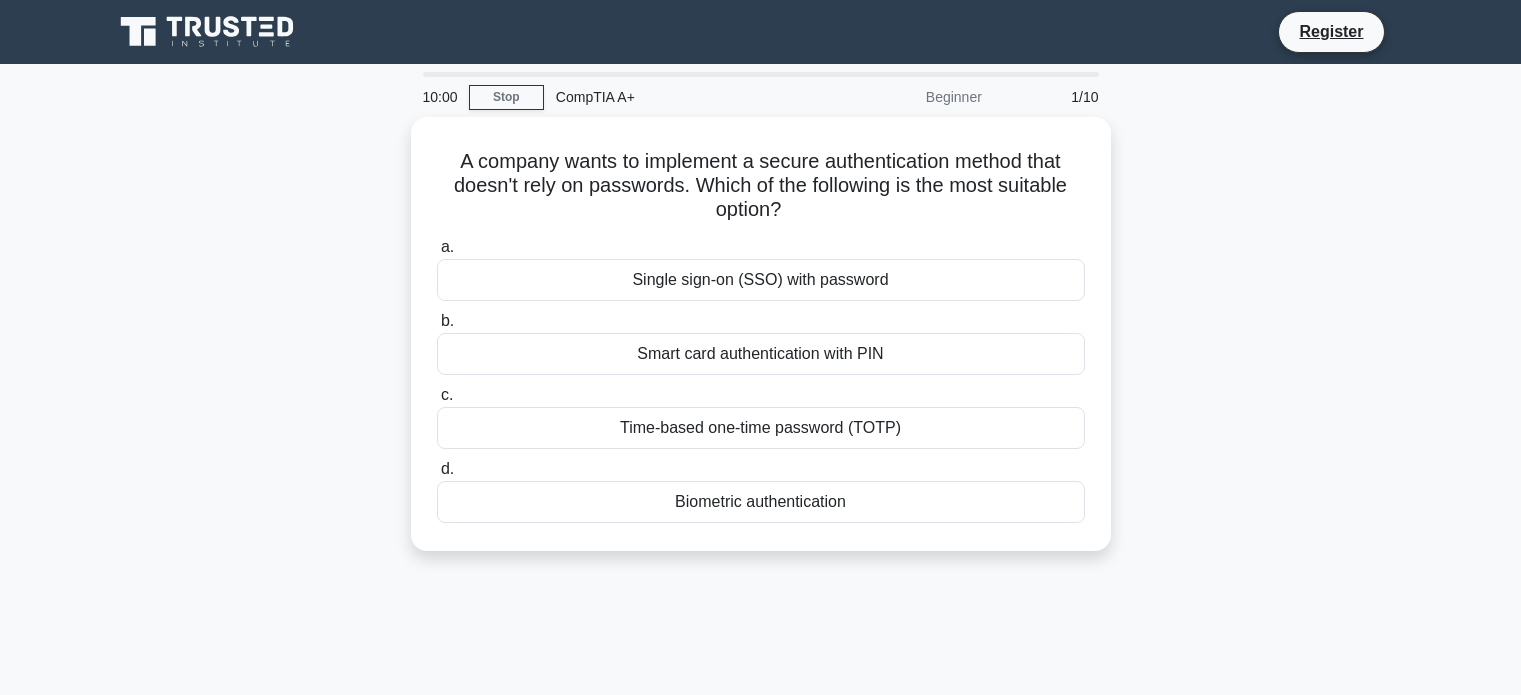 scroll, scrollTop: 0, scrollLeft: 0, axis: both 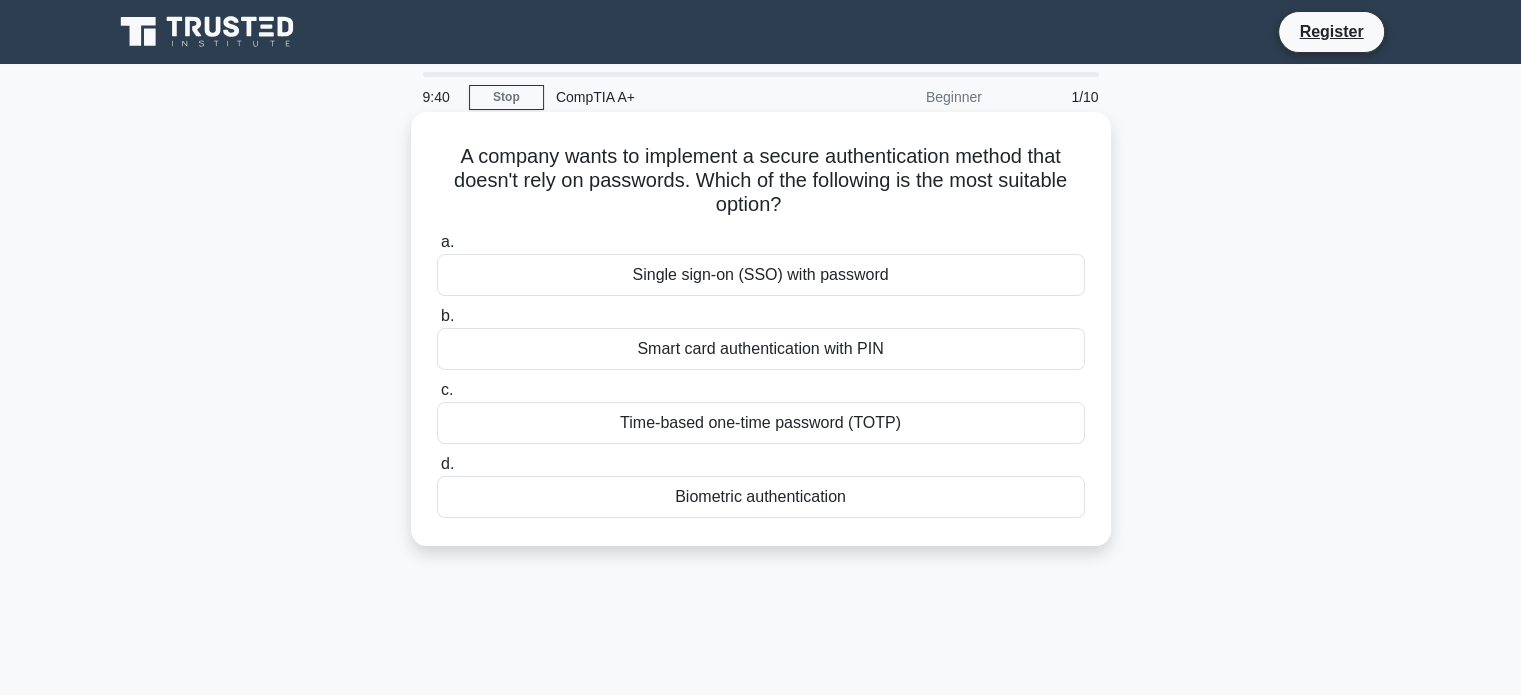 click on "Biometric authentication" at bounding box center [761, 497] 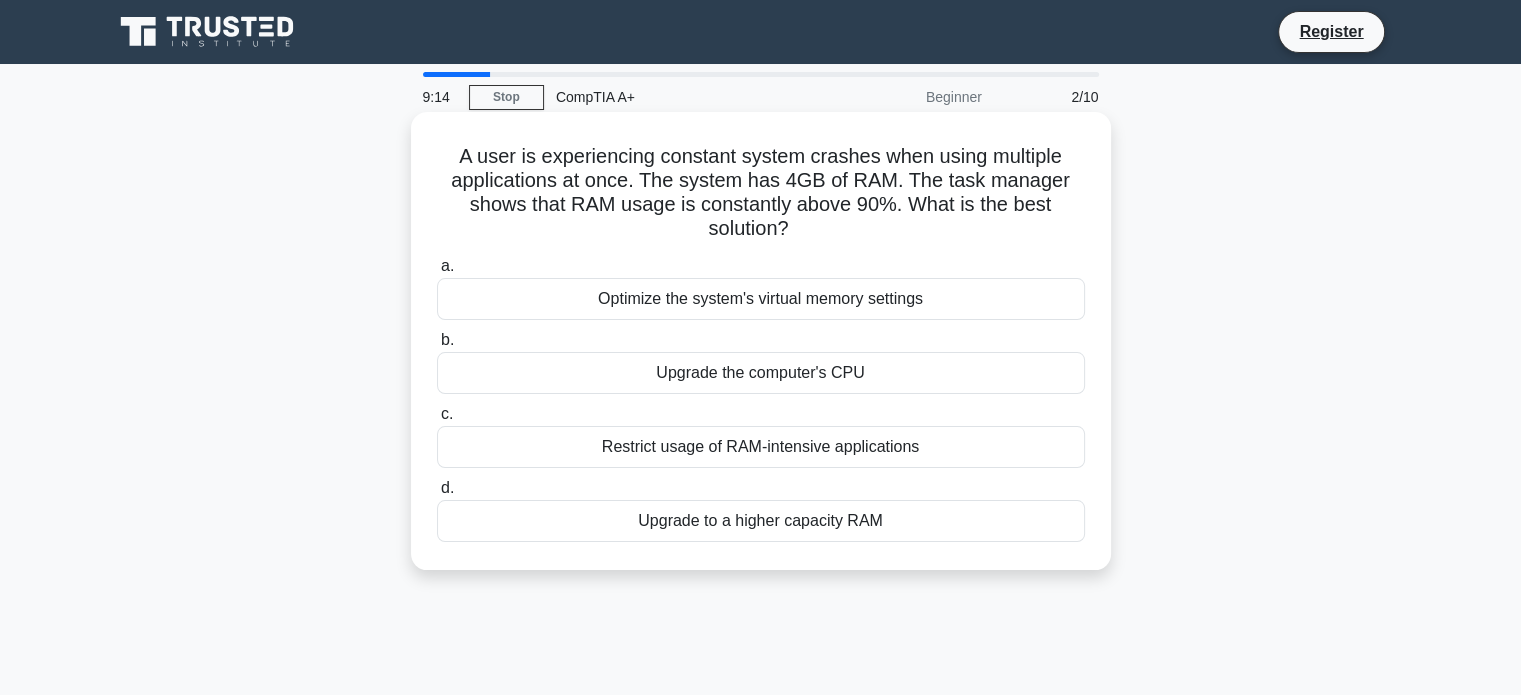 click on "Upgrade to a higher capacity RAM" at bounding box center (761, 521) 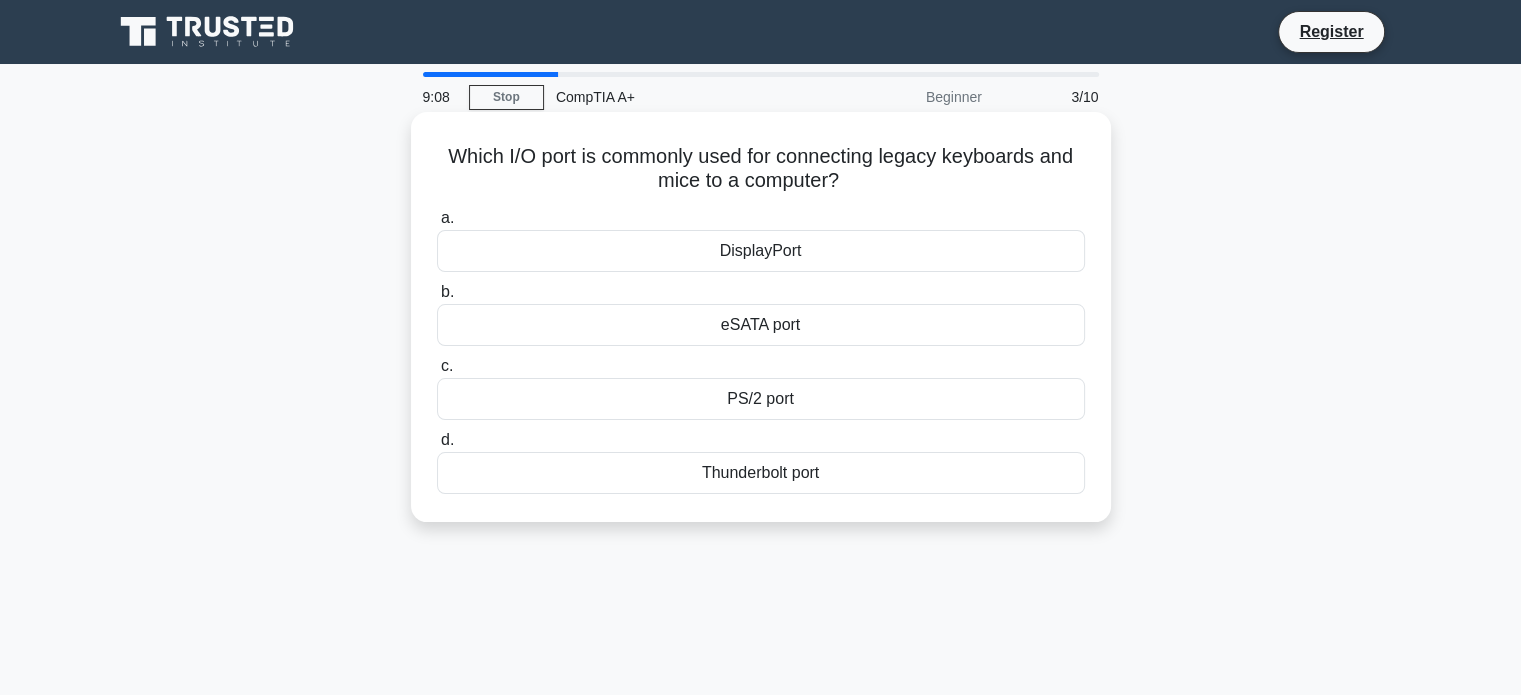 click on "PS/2 port" at bounding box center [761, 399] 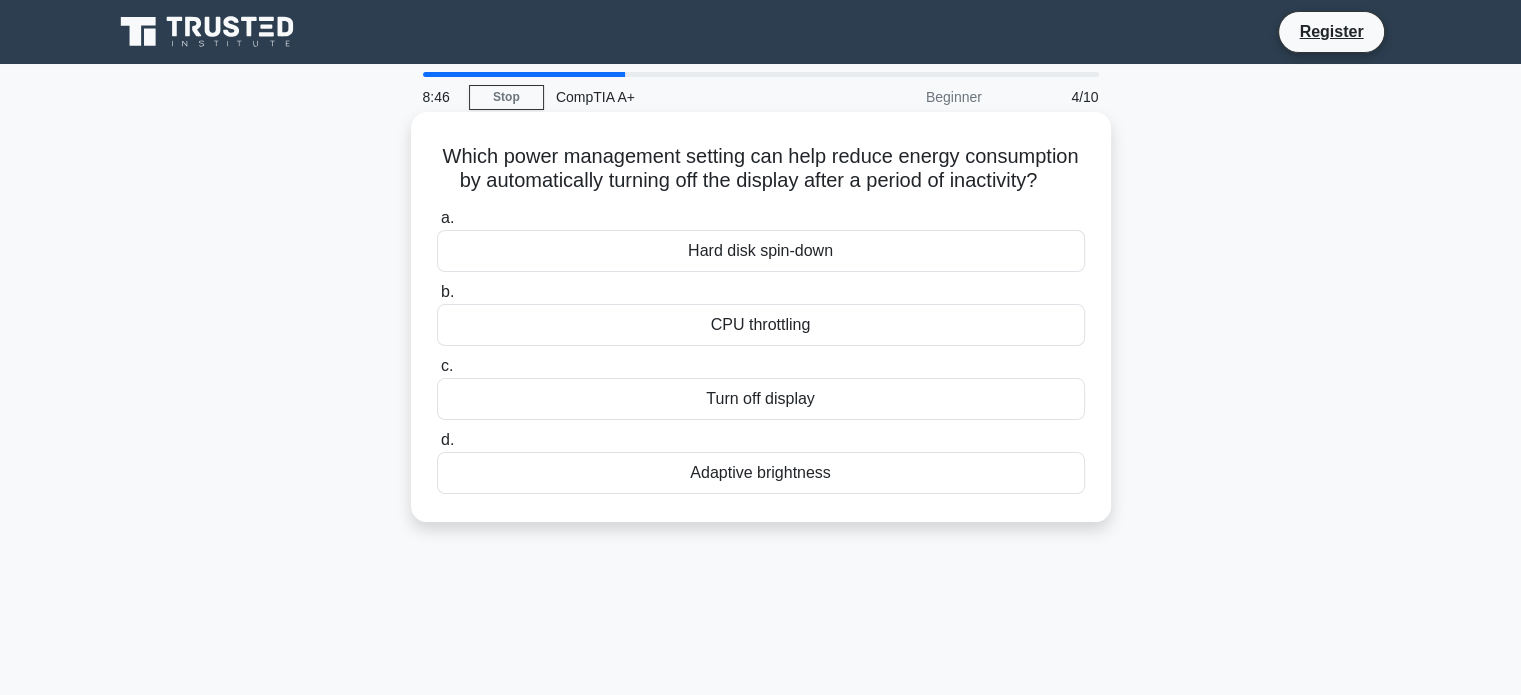 click on "Turn off display" at bounding box center (761, 399) 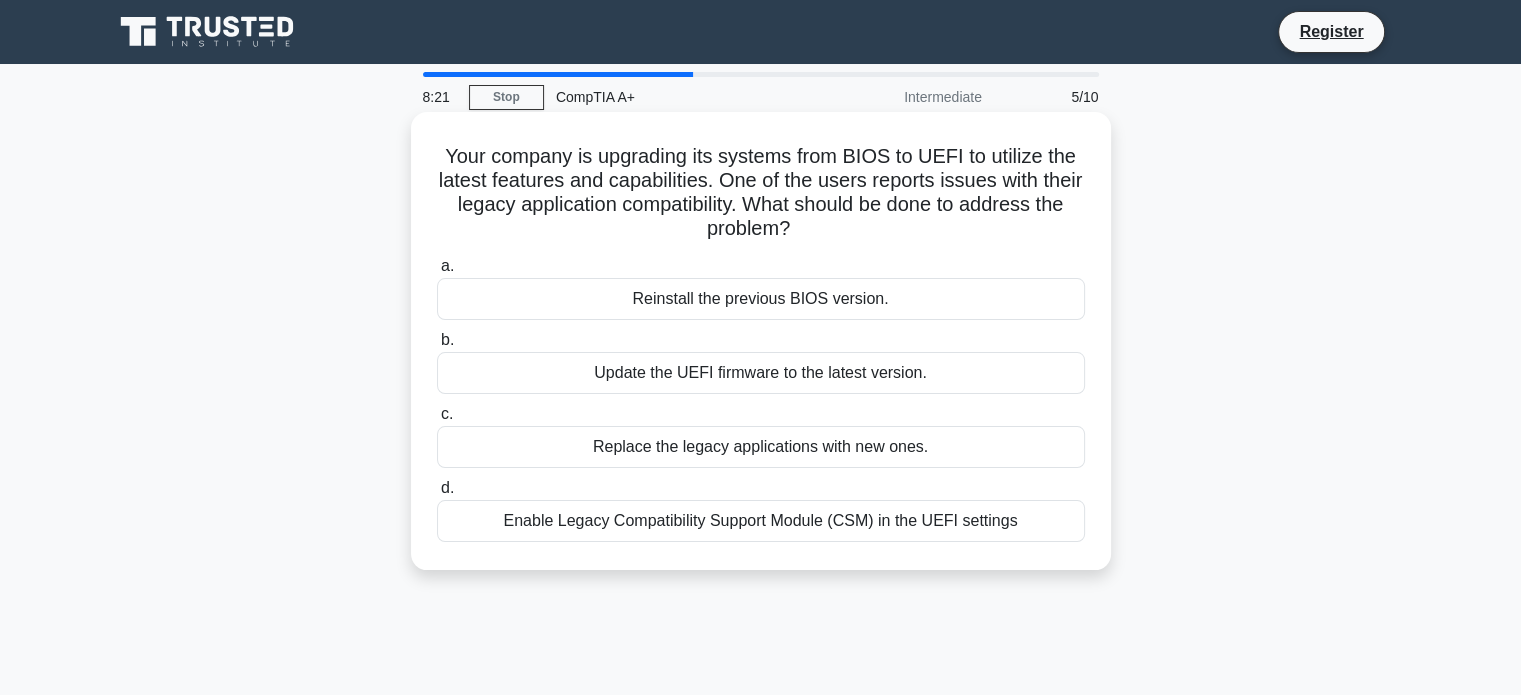 click on "Replace the legacy applications with new ones." at bounding box center [761, 447] 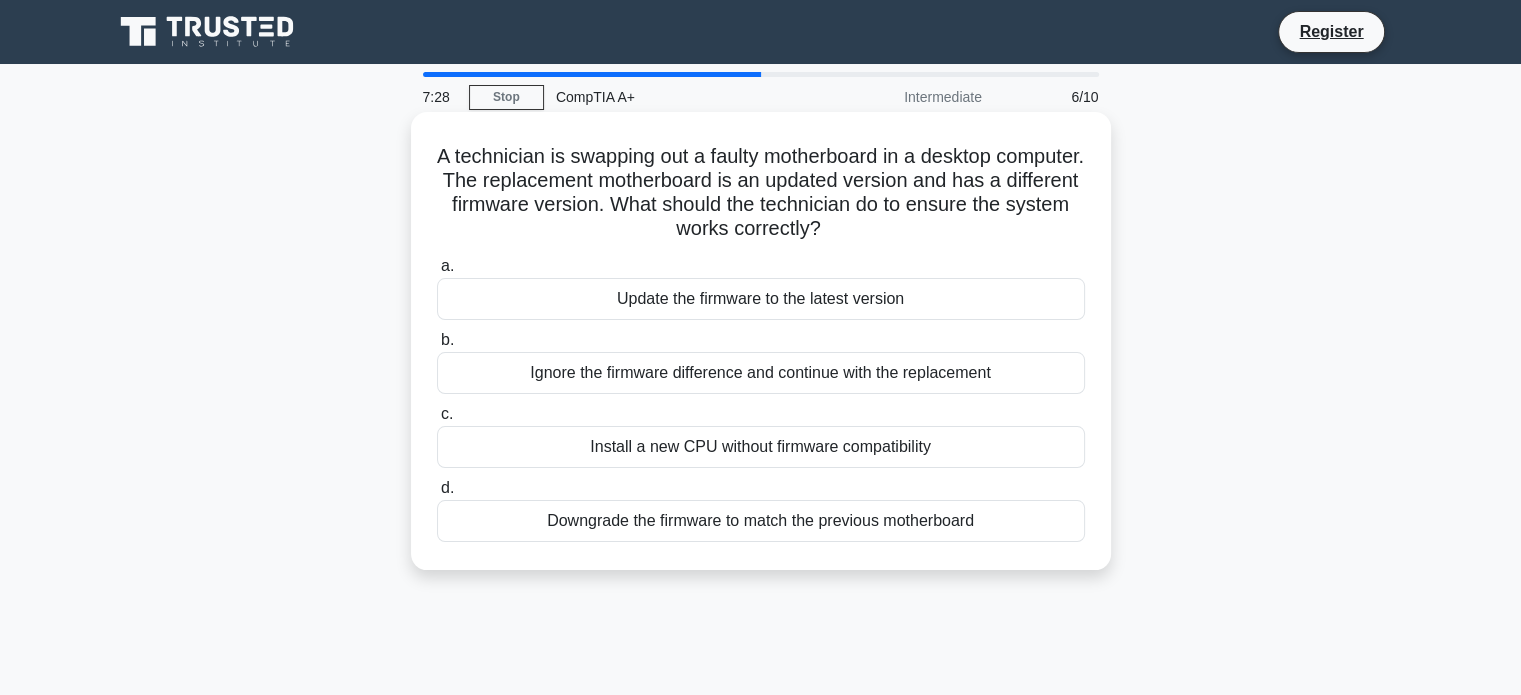 click on "Update the firmware to the latest version" at bounding box center (761, 299) 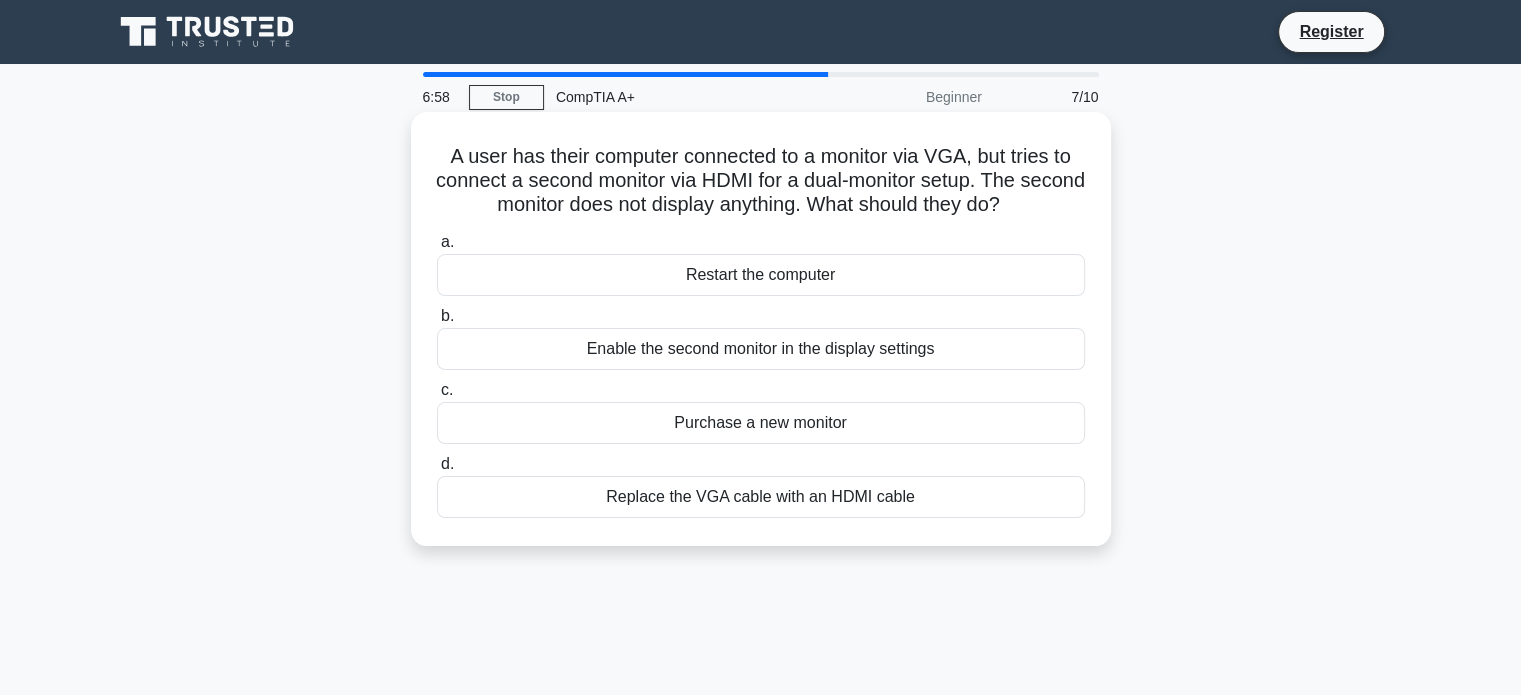 click on "Enable the second monitor in the display settings" at bounding box center [761, 349] 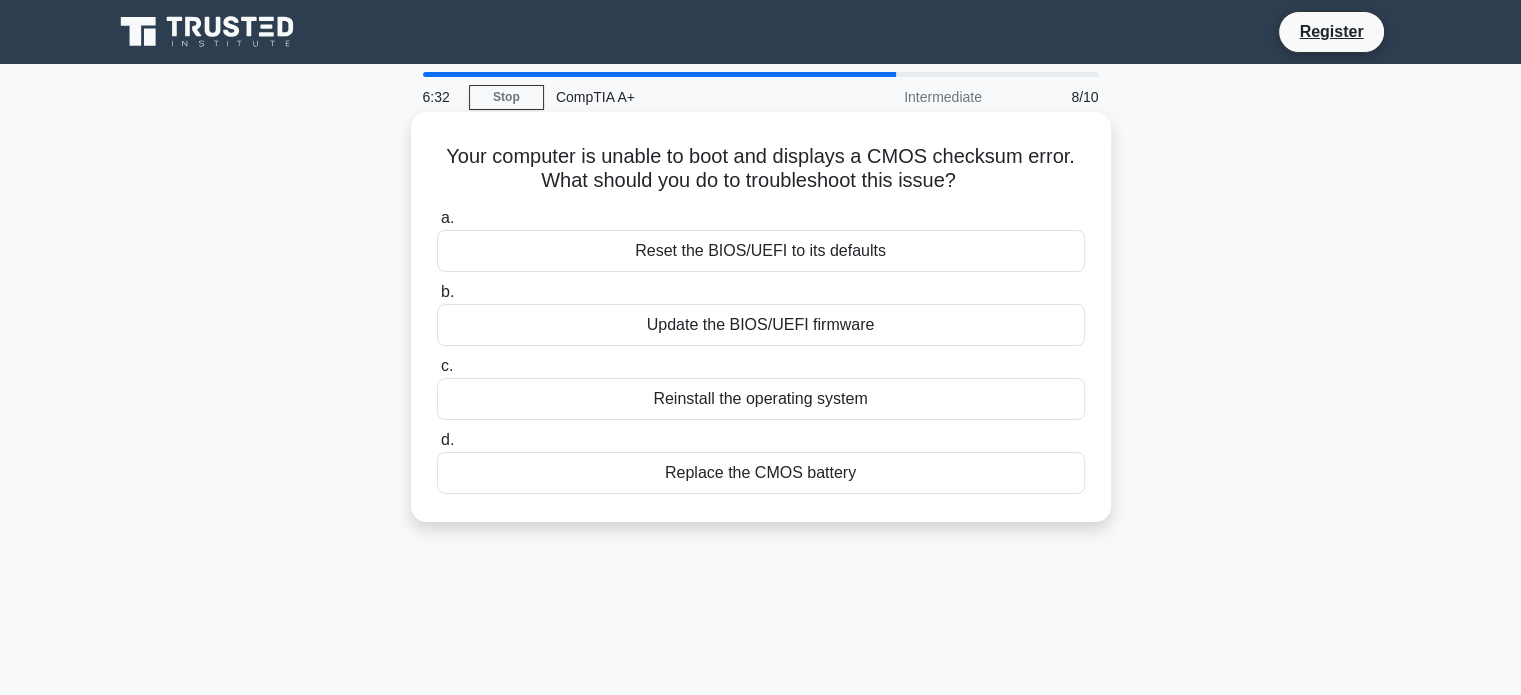 click on "Replace the CMOS battery" at bounding box center (761, 473) 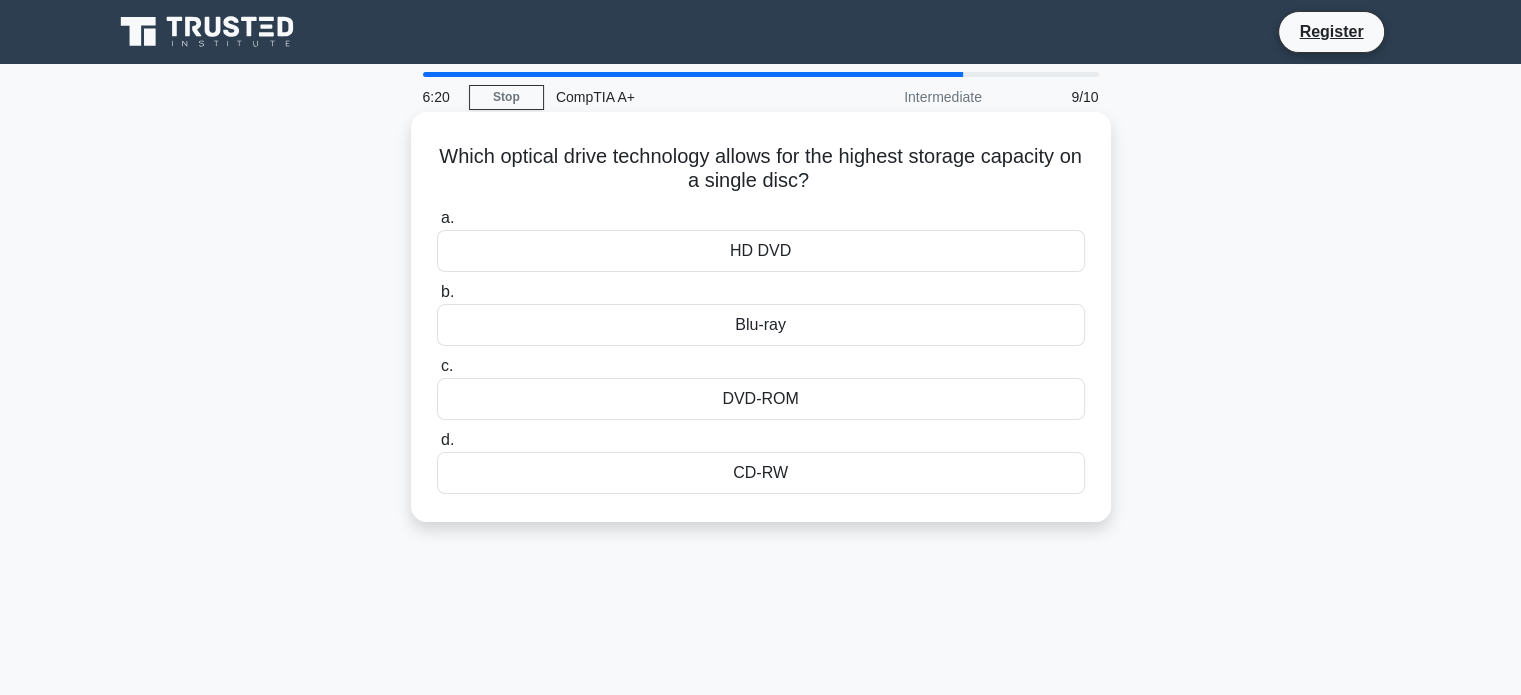 click on "DVD-ROM" at bounding box center [761, 399] 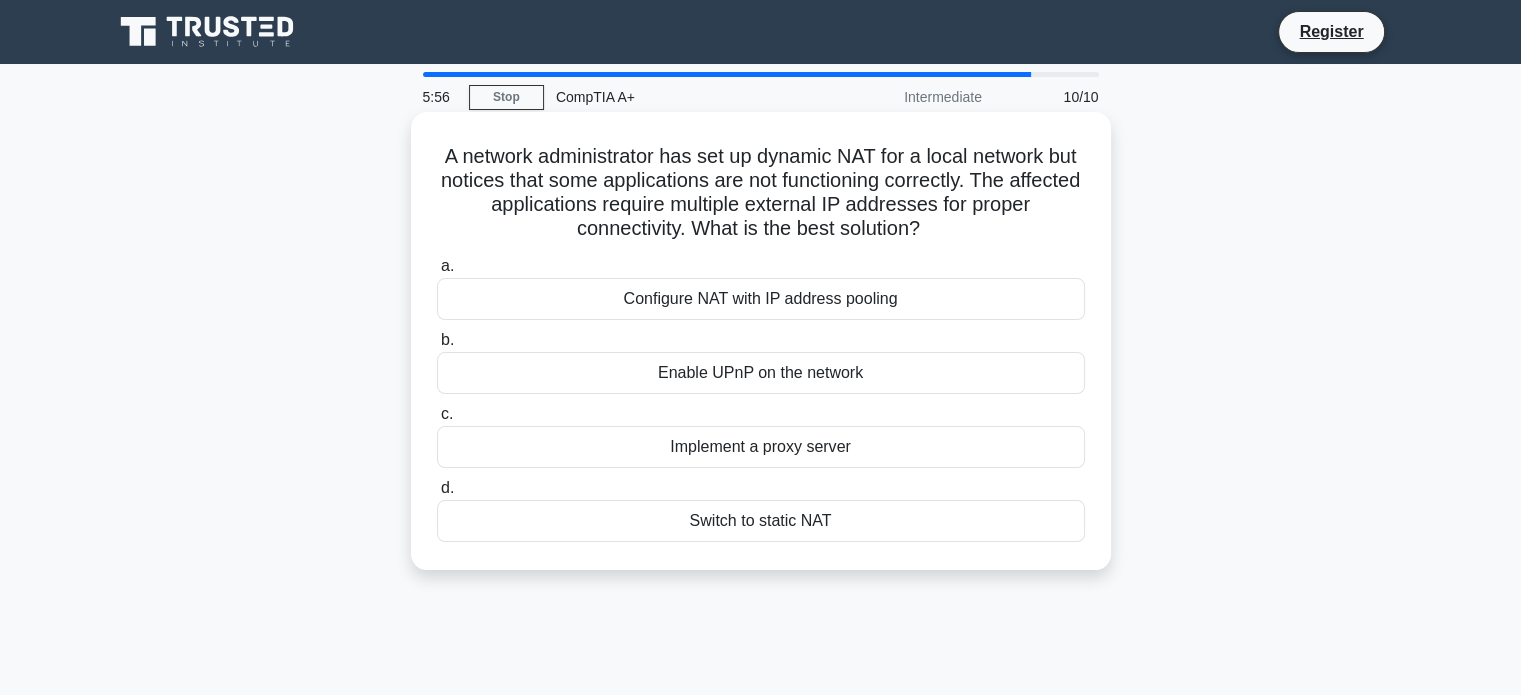 click on "Implement a proxy server" at bounding box center (761, 447) 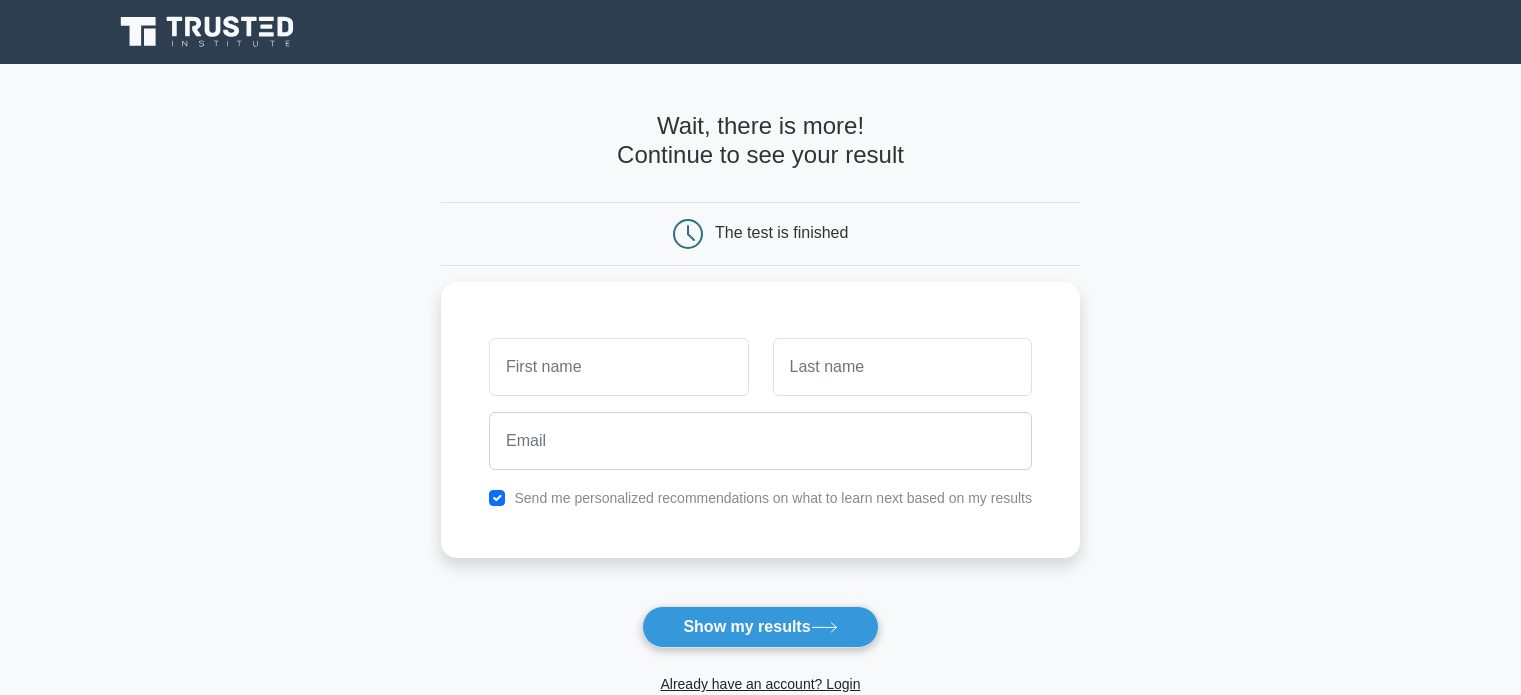 scroll, scrollTop: 0, scrollLeft: 0, axis: both 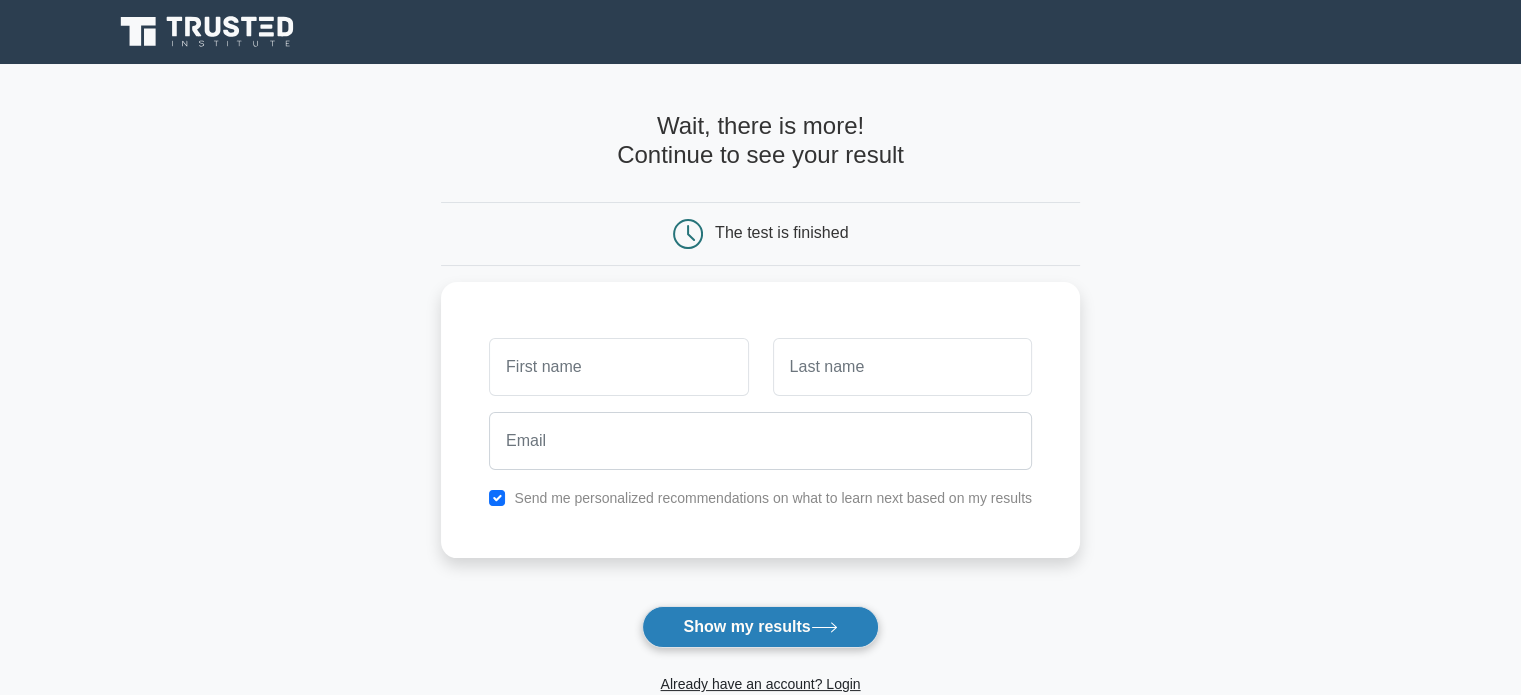 click 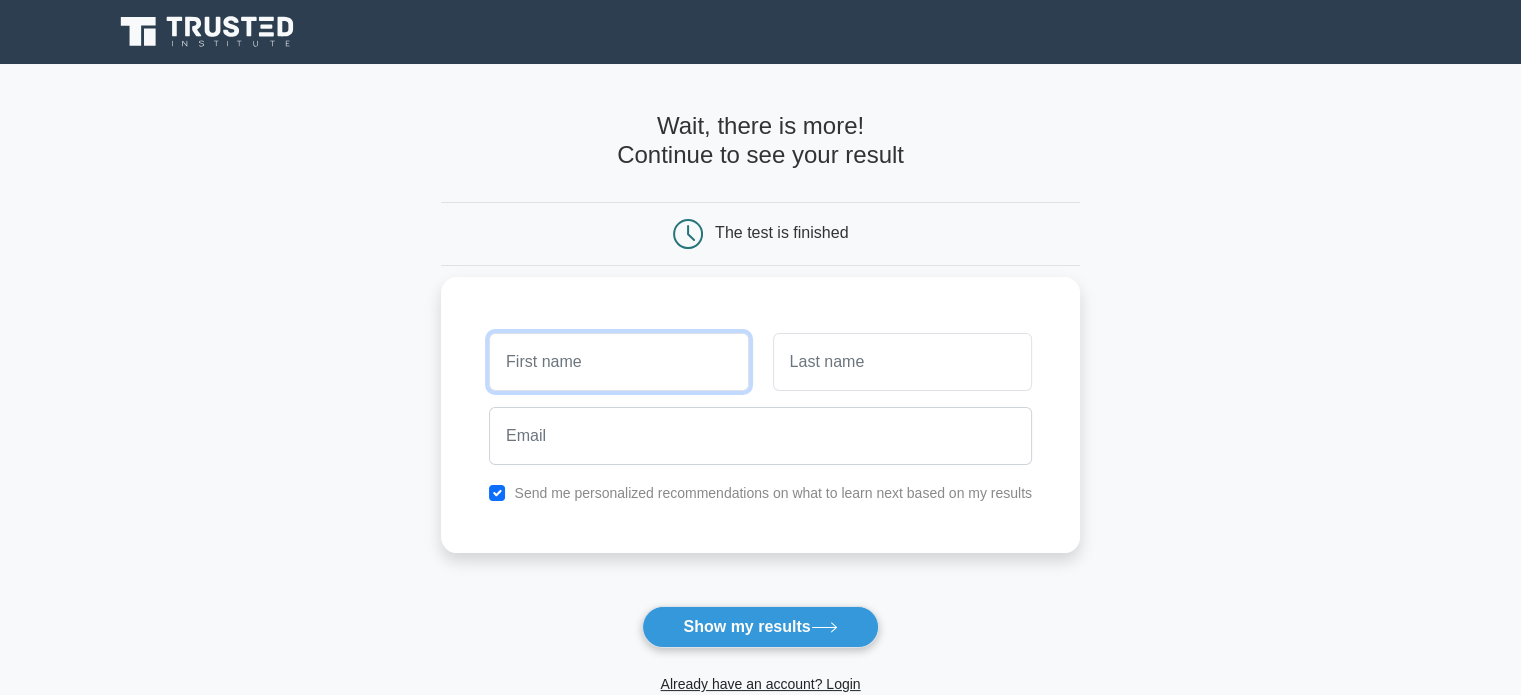 click at bounding box center (618, 362) 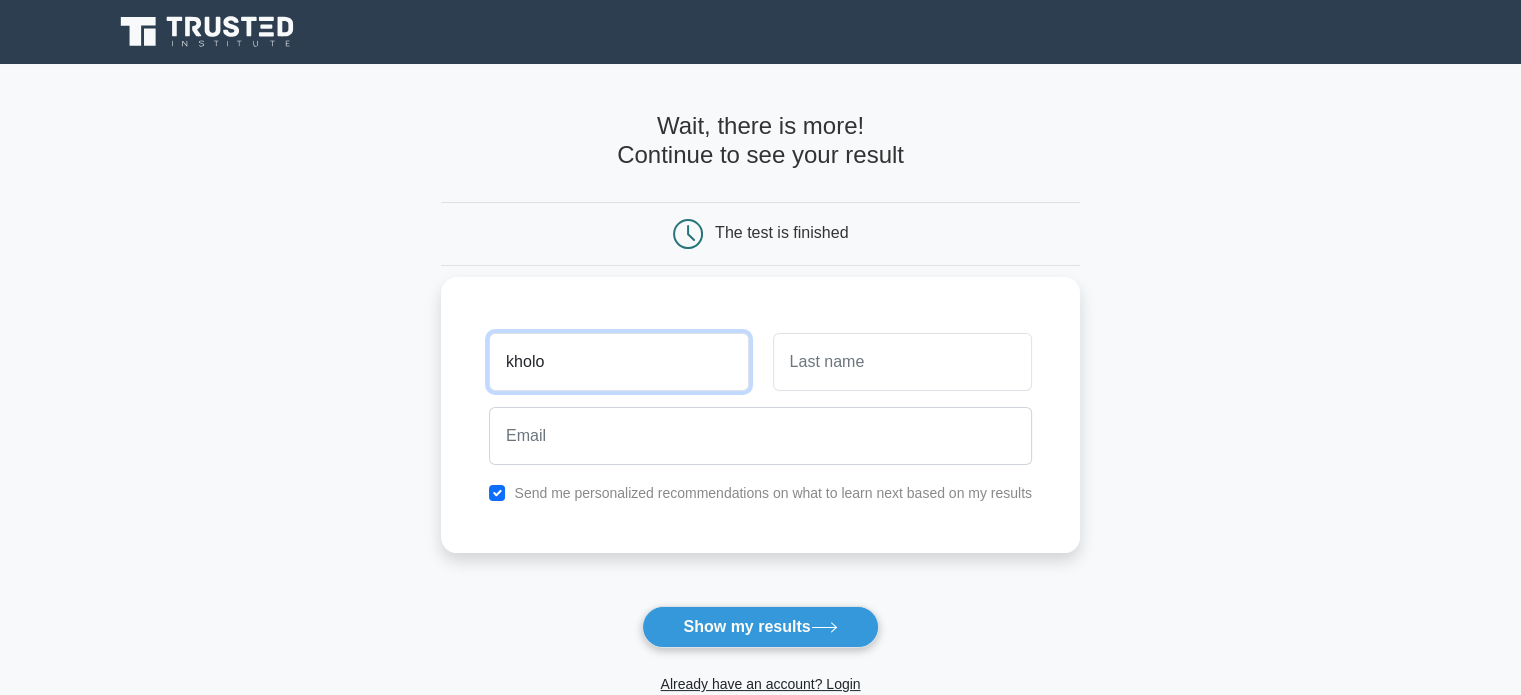 type on "kholo" 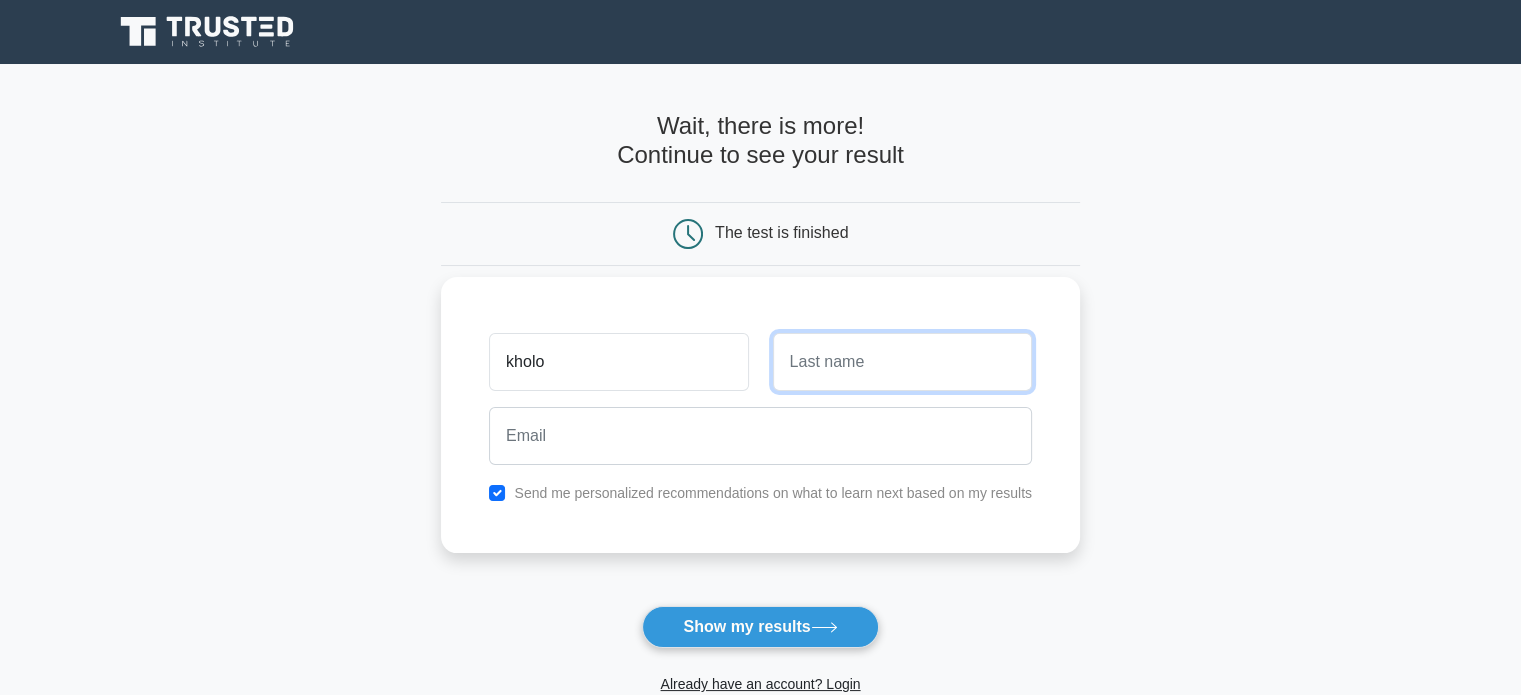 click at bounding box center [902, 362] 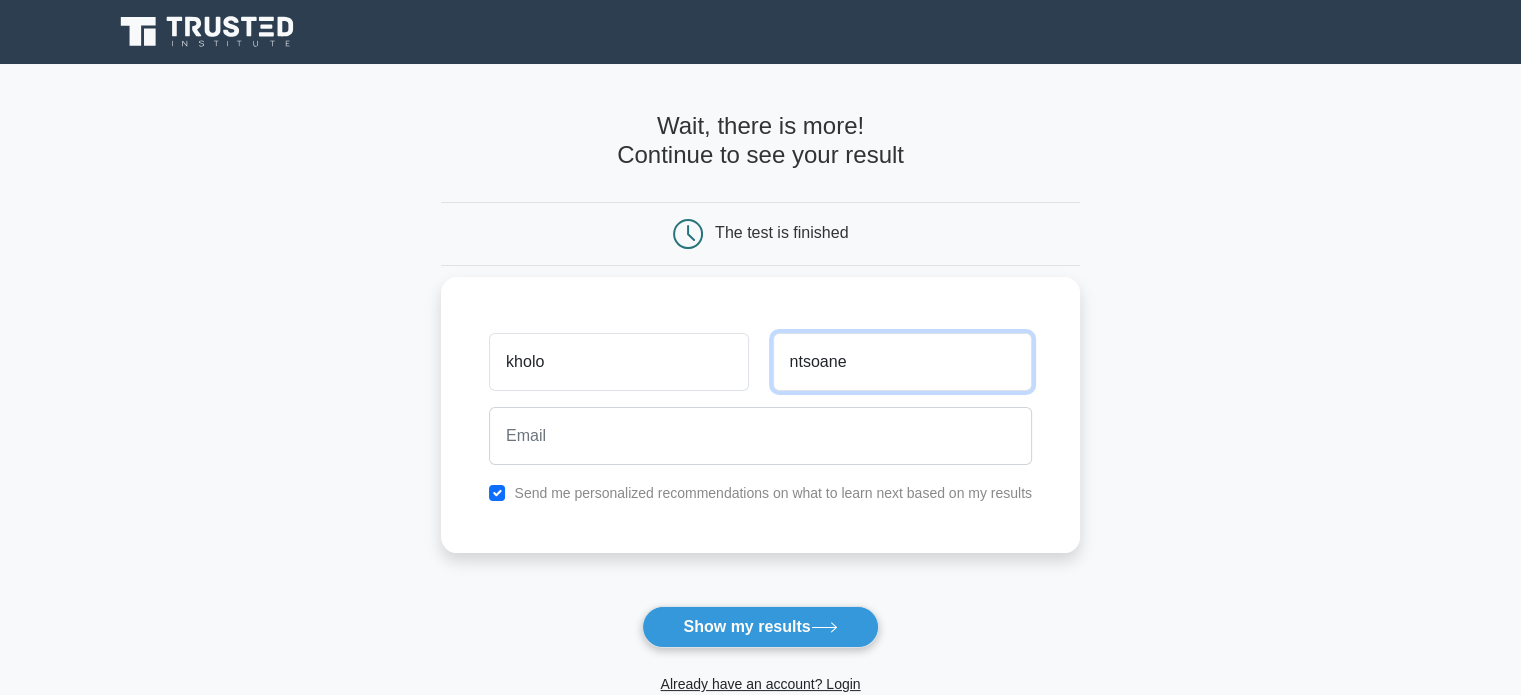 type on "ntsoane" 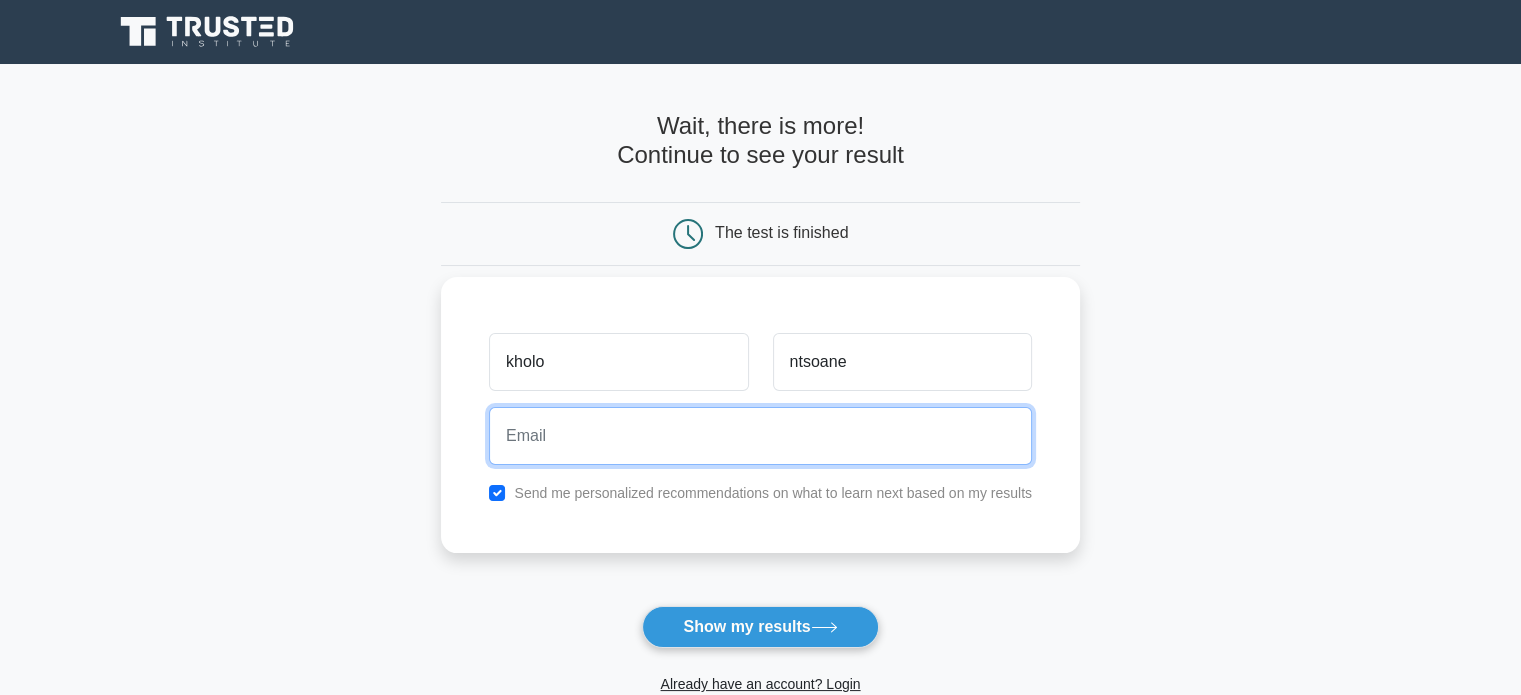 click at bounding box center [760, 436] 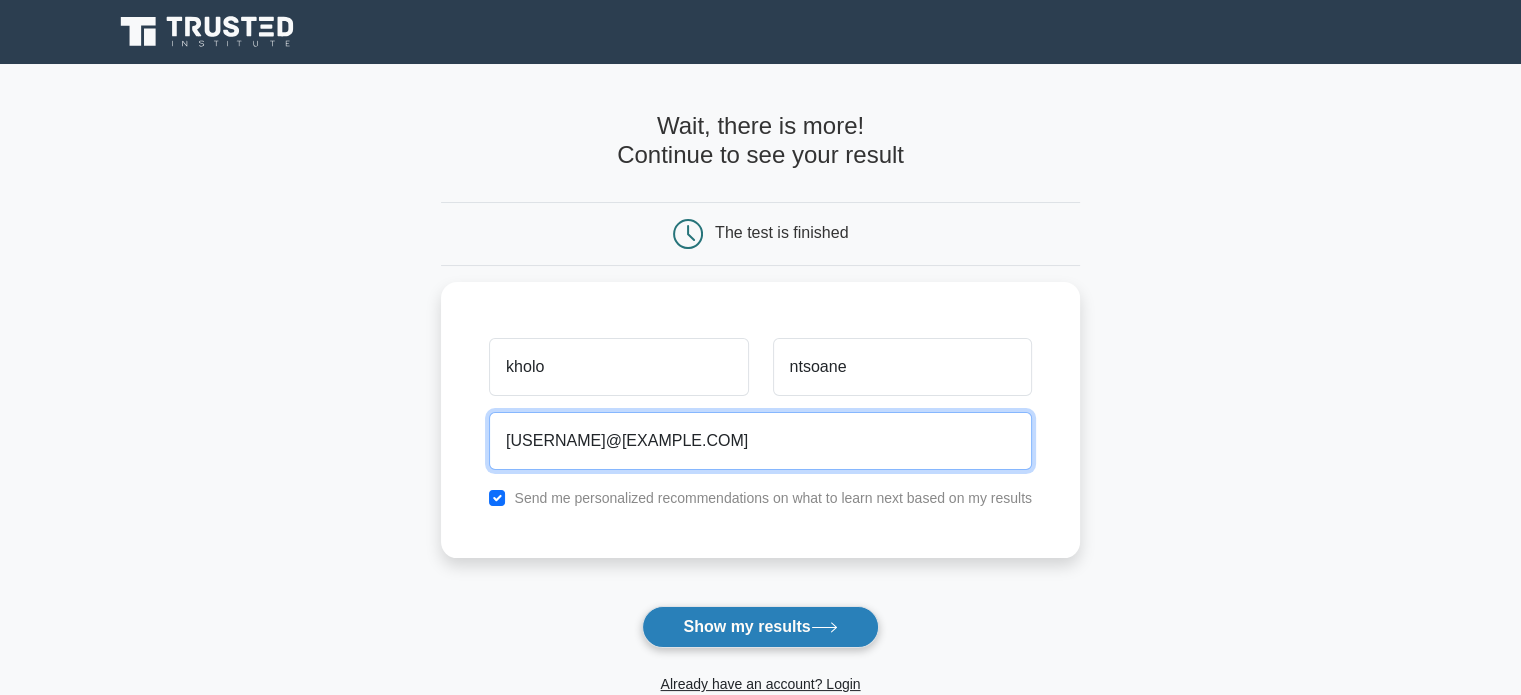 type on "[USERNAME]@[EXAMPLE.COM]" 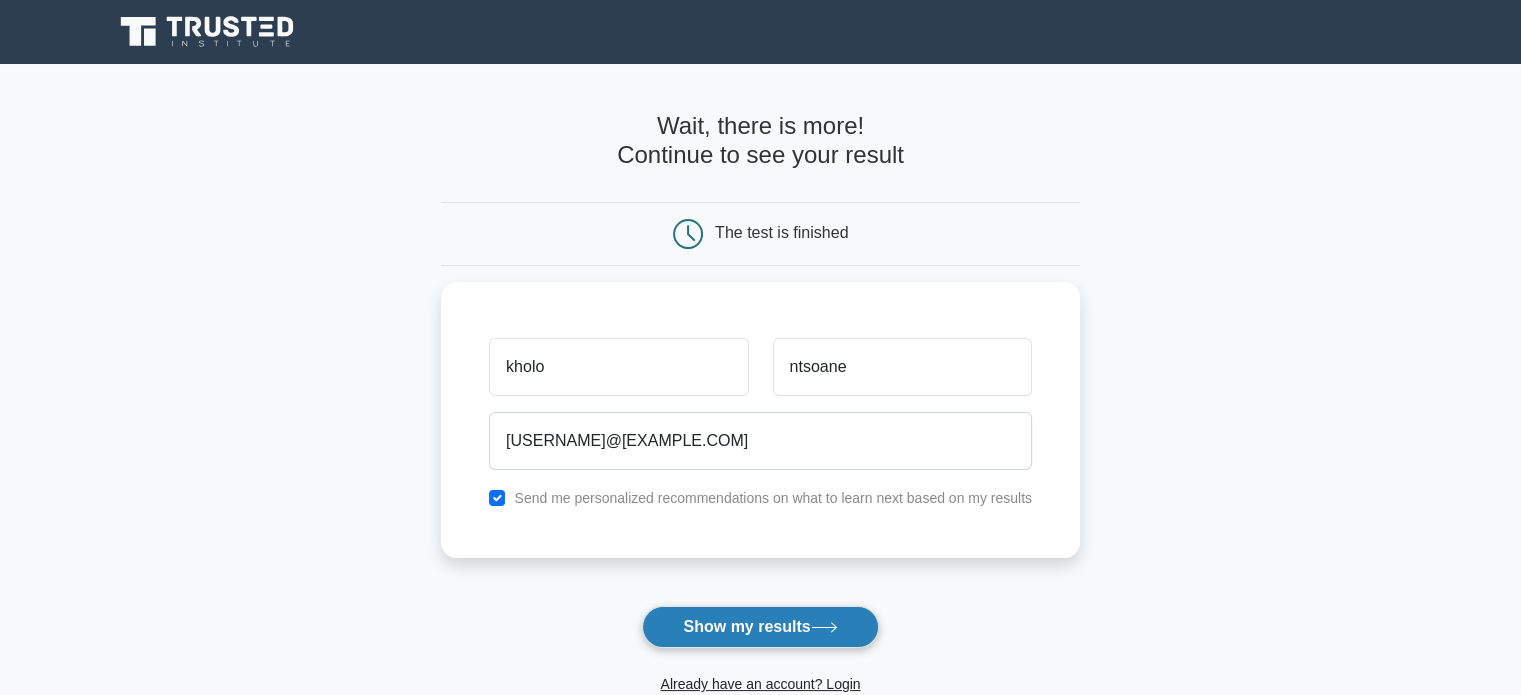 click on "Show my results" at bounding box center [760, 627] 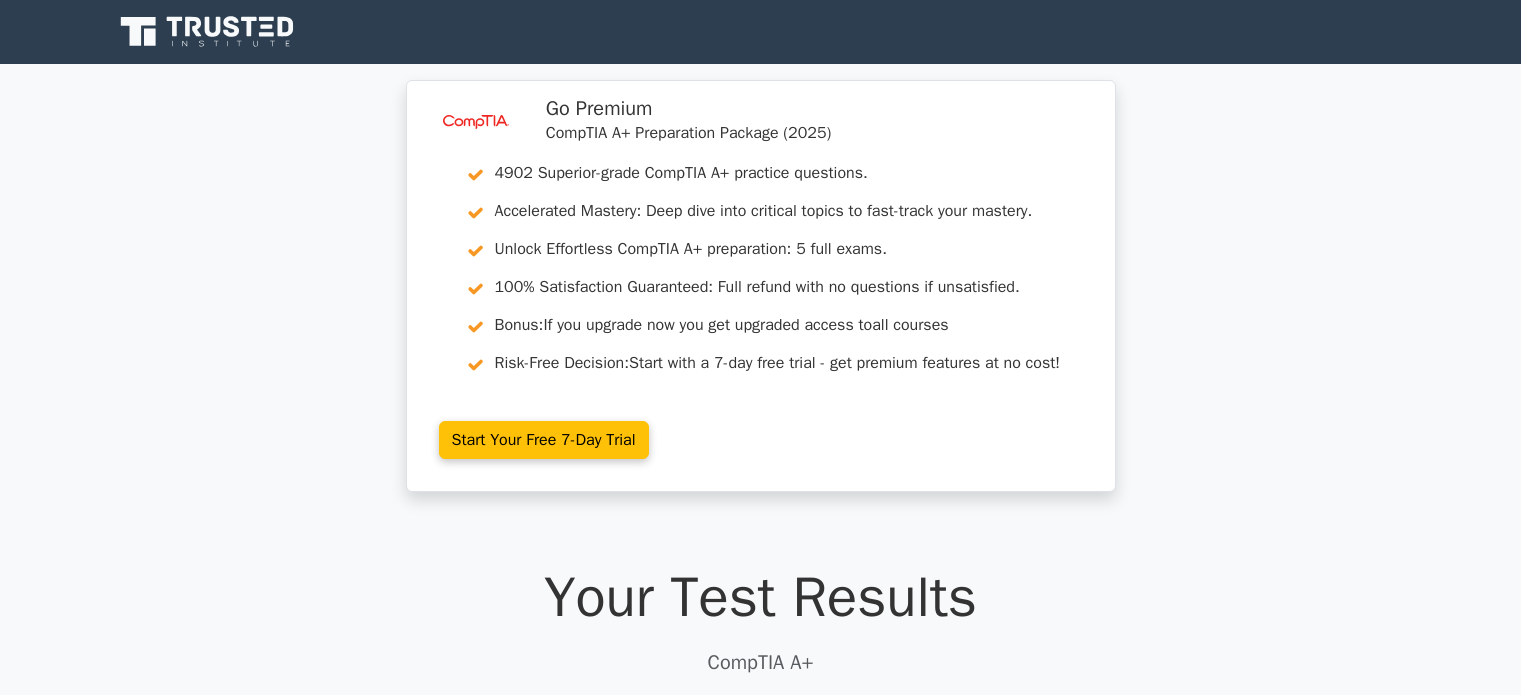 scroll, scrollTop: 0, scrollLeft: 0, axis: both 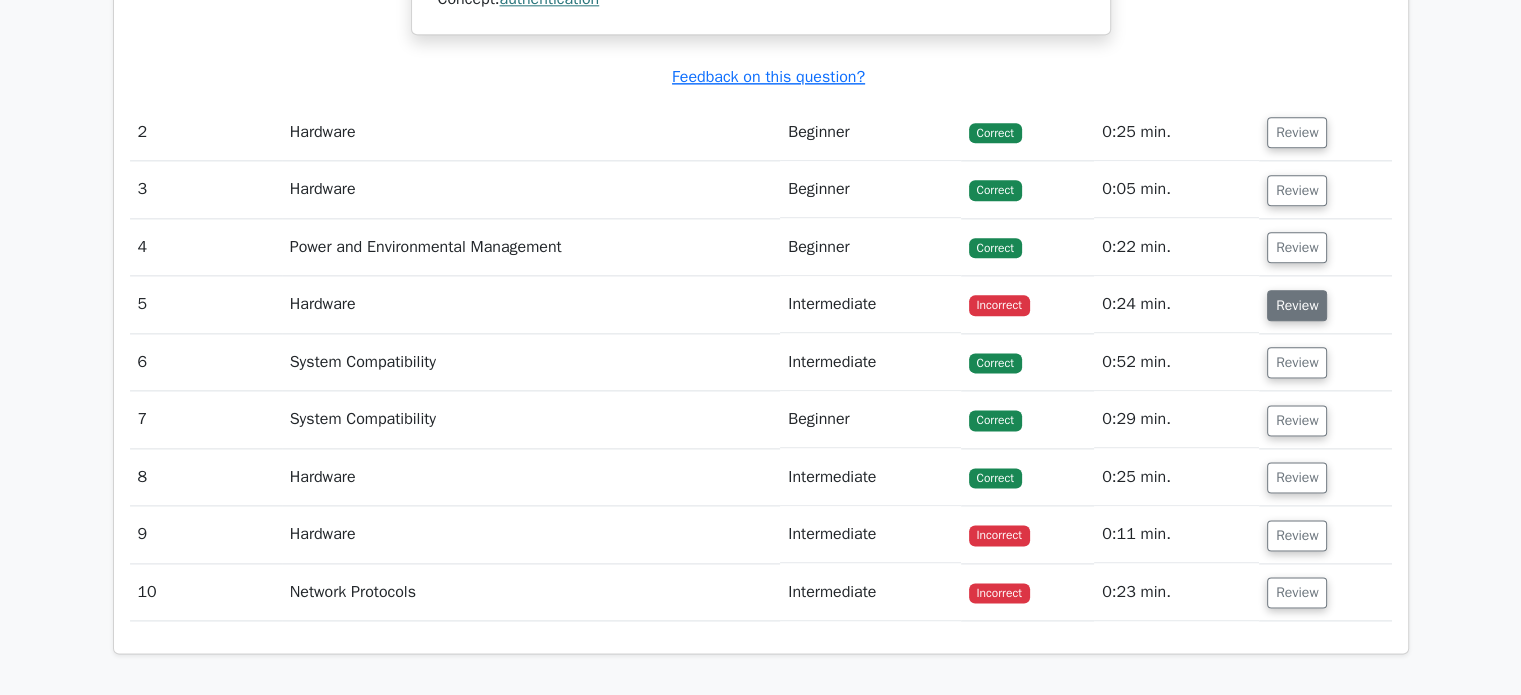 click on "Review" at bounding box center [1297, 305] 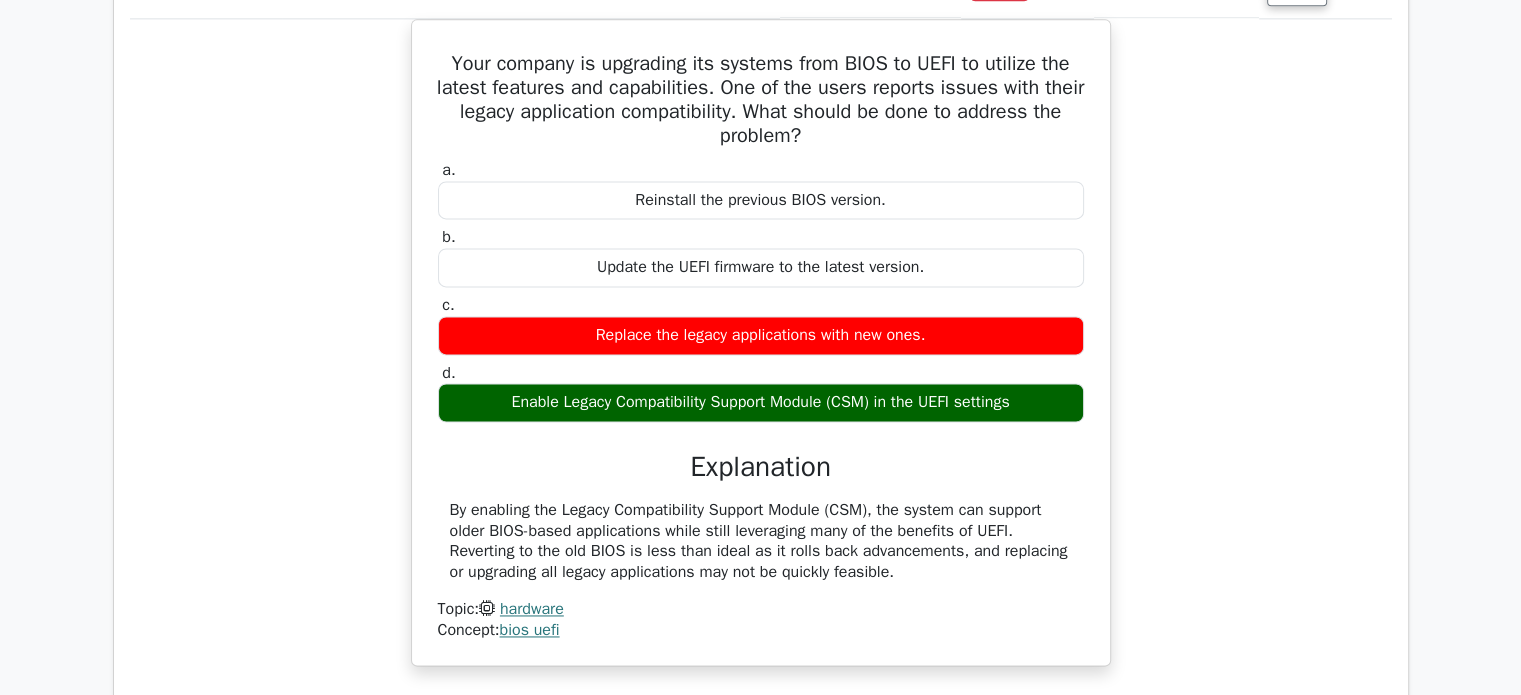 scroll, scrollTop: 2840, scrollLeft: 0, axis: vertical 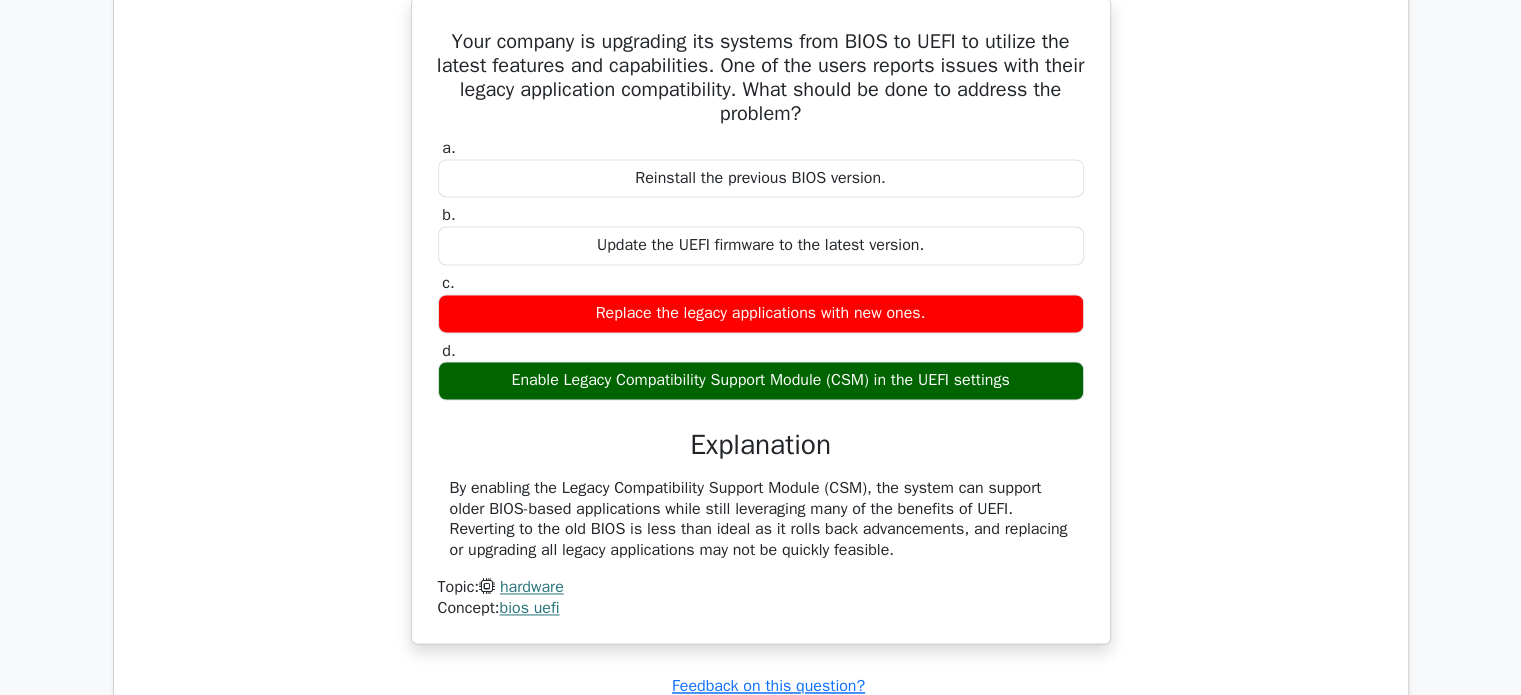 click on "Your company is upgrading its systems from BIOS to UEFI to utilize the latest features and capabilities. One of the users reports issues with their legacy application compatibility. What should be done to address the problem?
a.
Reinstall the previous BIOS version.
b.
c." at bounding box center (761, 332) 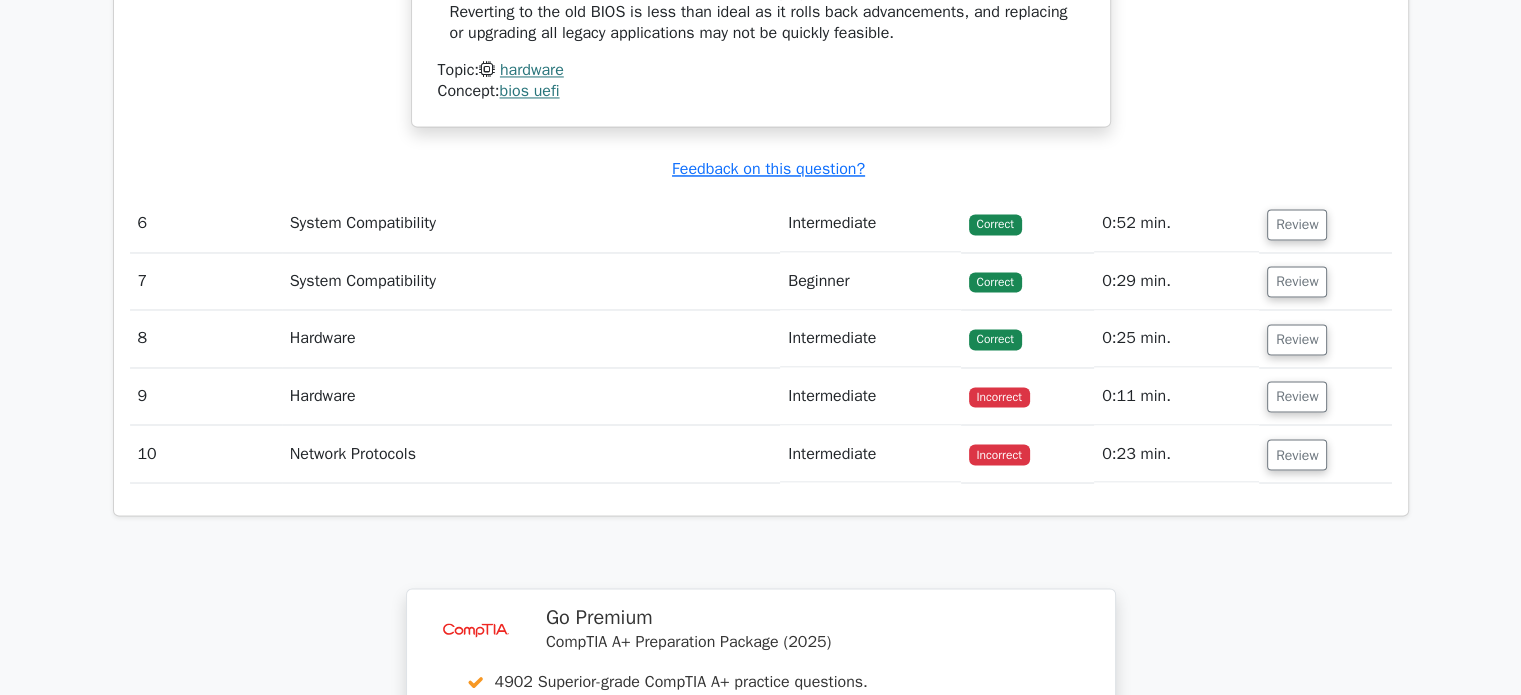 scroll, scrollTop: 3344, scrollLeft: 0, axis: vertical 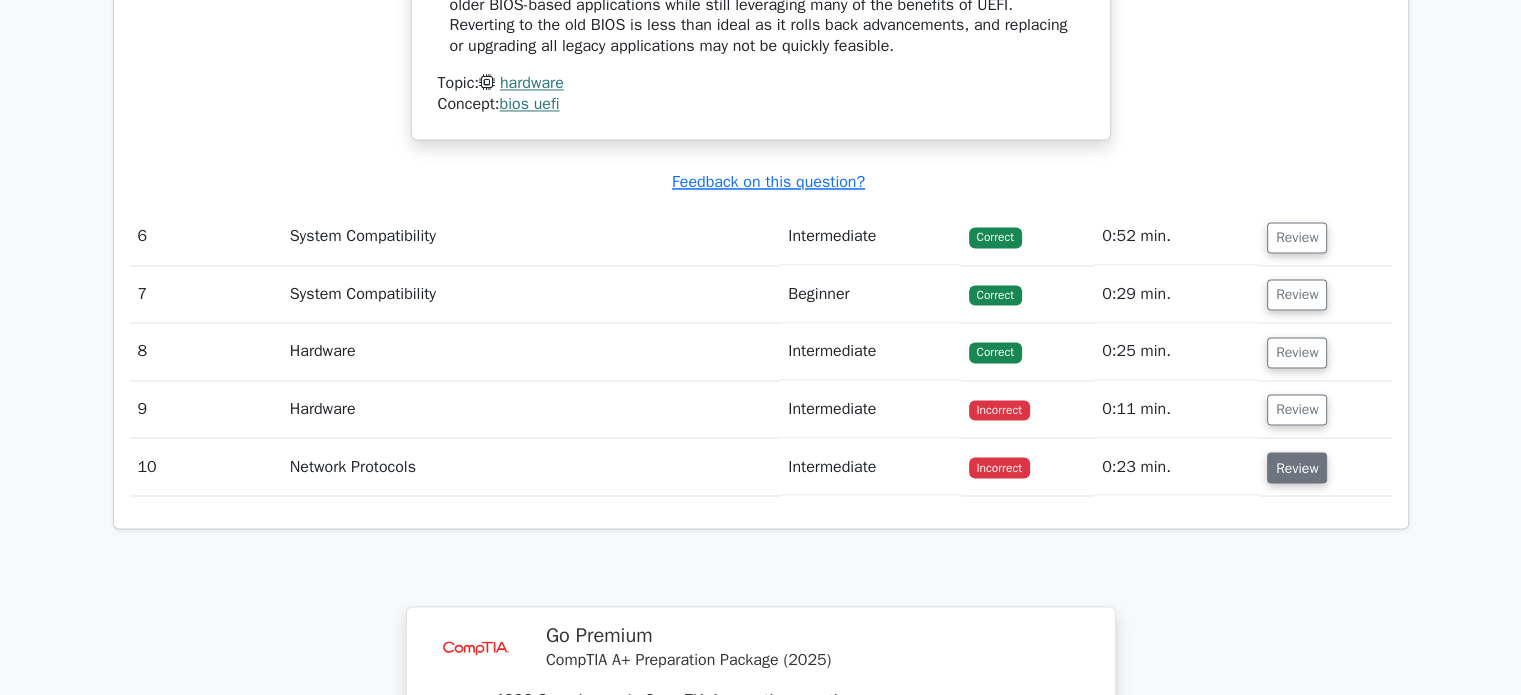 click on "Review" at bounding box center [1297, 467] 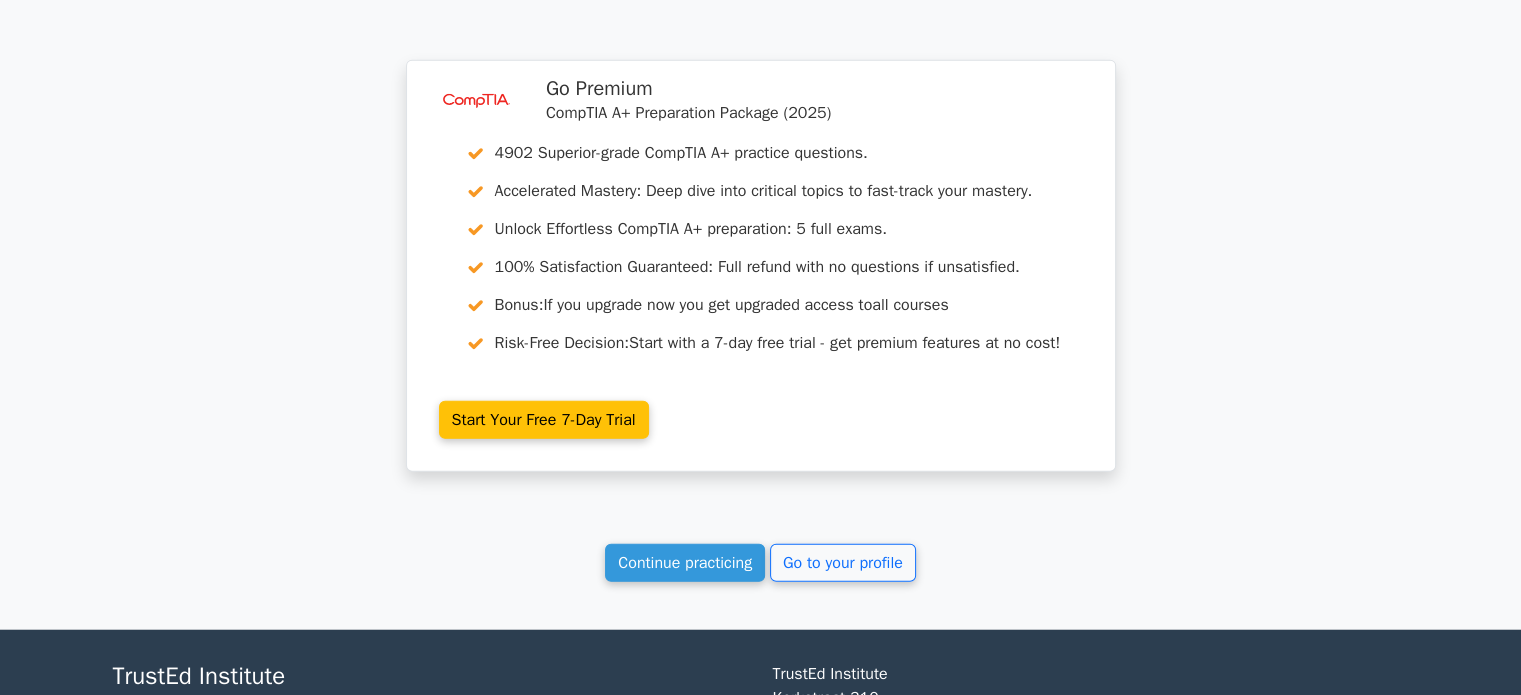 scroll, scrollTop: 4724, scrollLeft: 0, axis: vertical 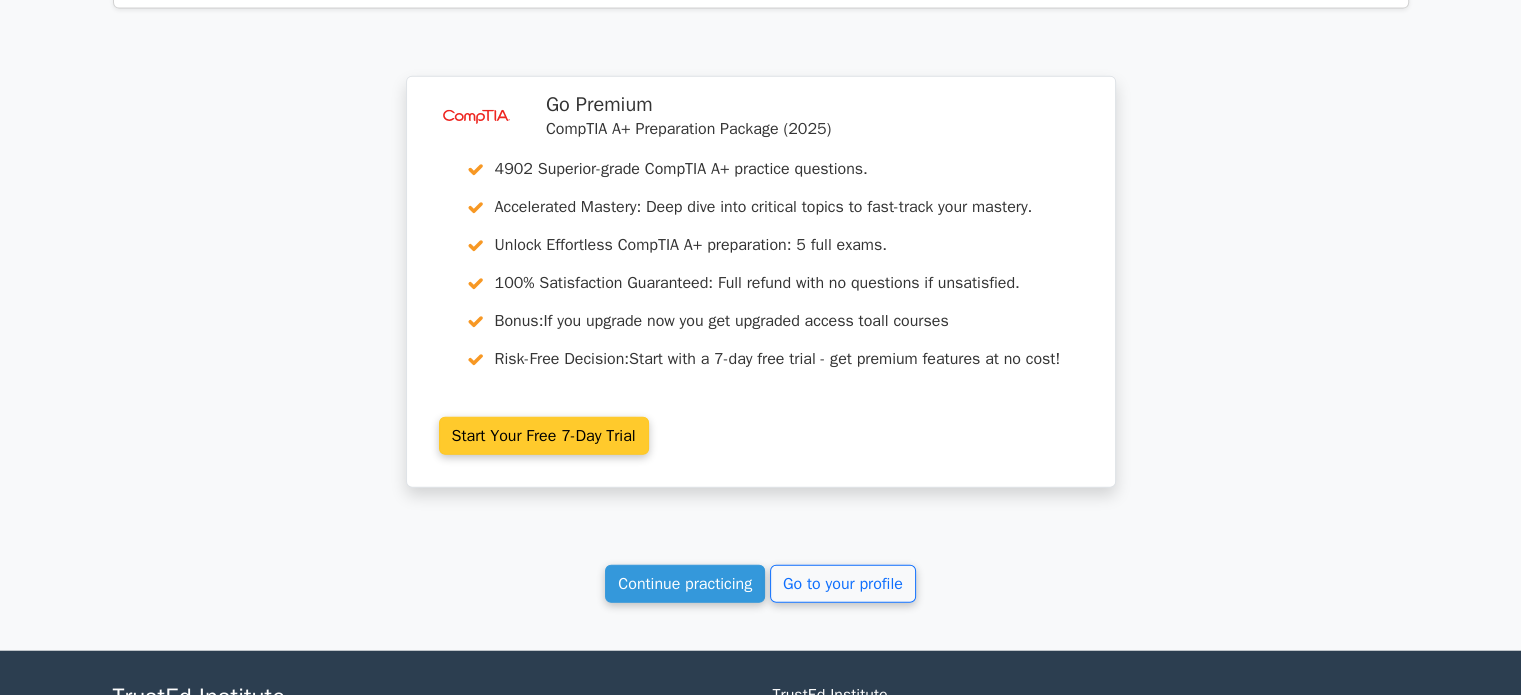 click on "Start Your Free 7-Day Trial" at bounding box center [544, 436] 